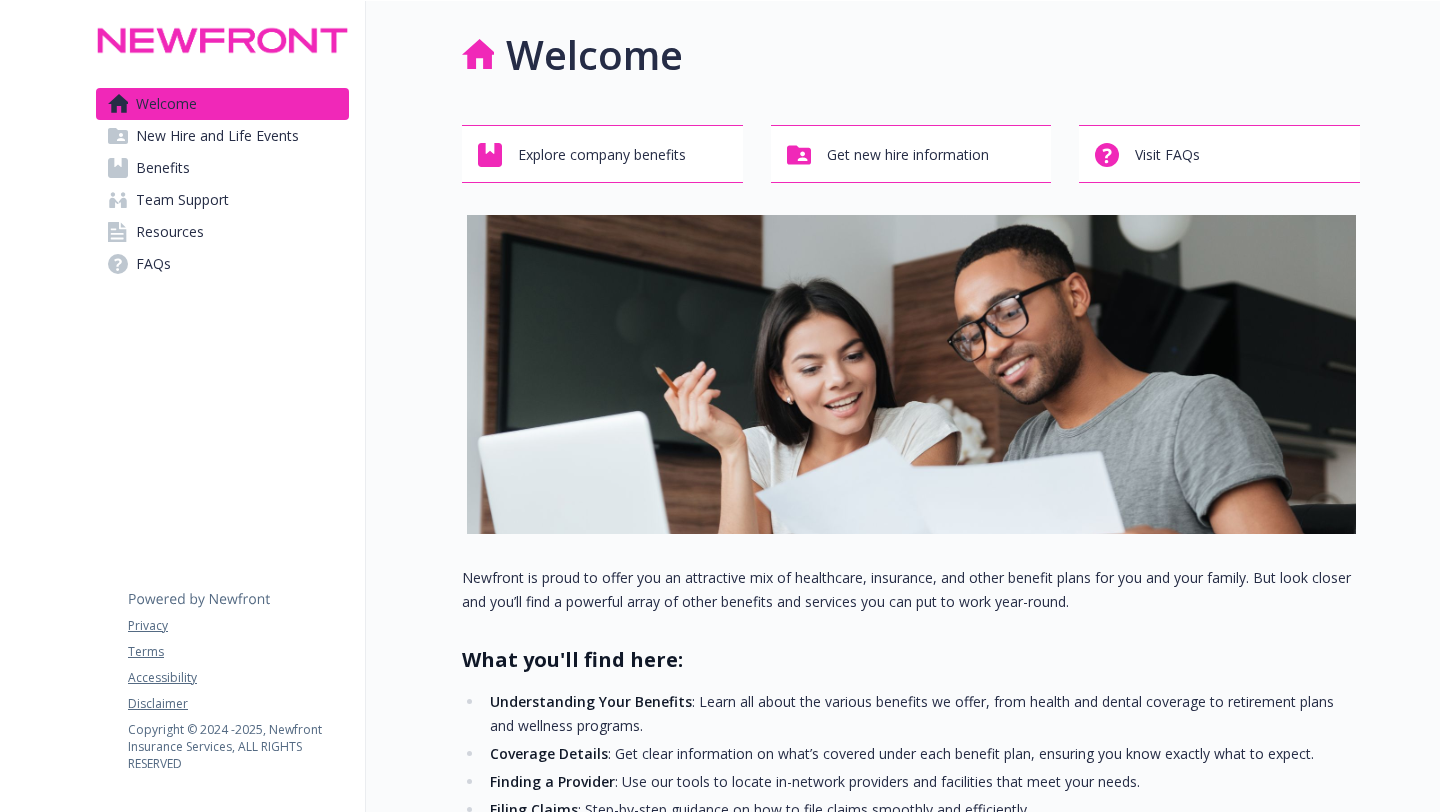 scroll, scrollTop: 0, scrollLeft: 0, axis: both 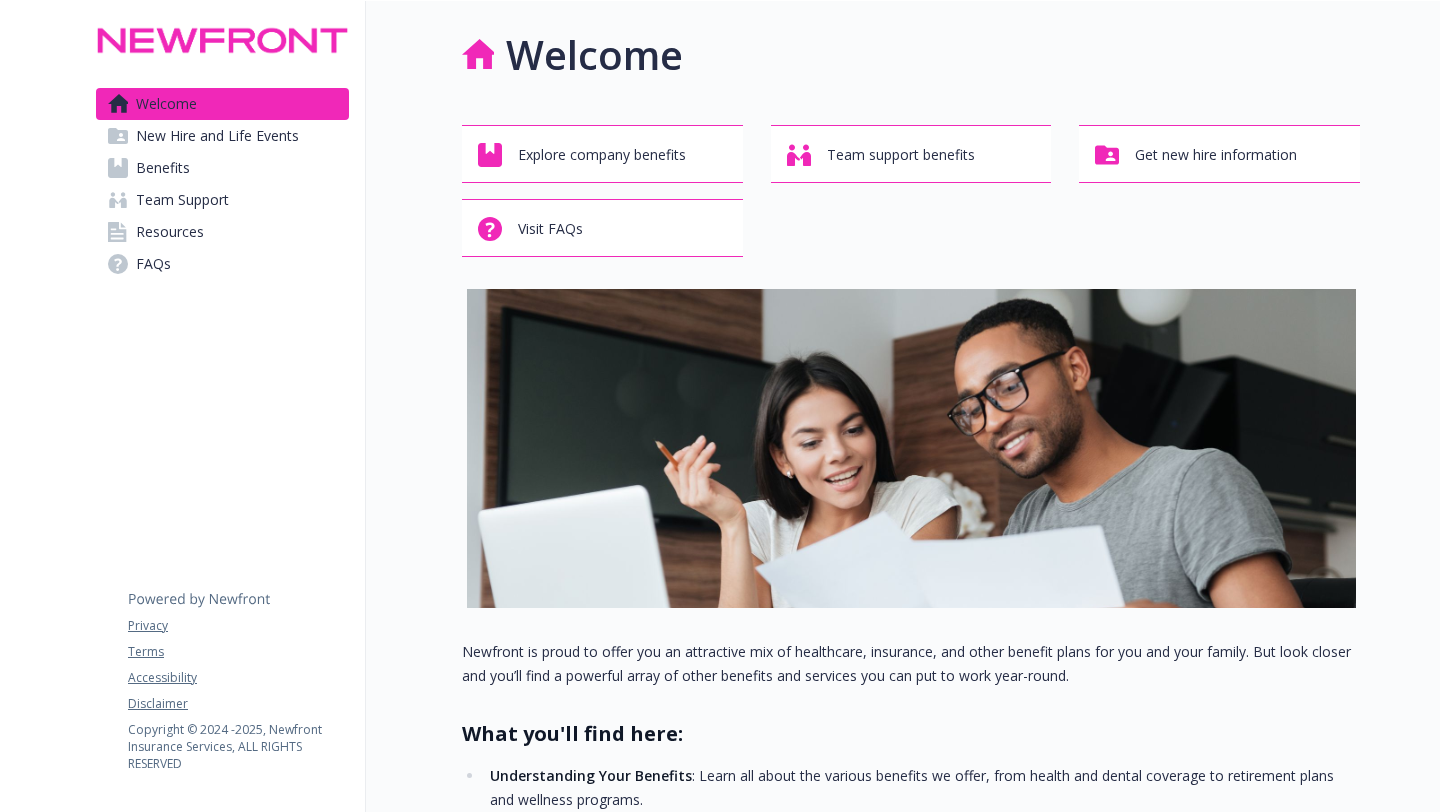 click on "Benefits" at bounding box center (163, 168) 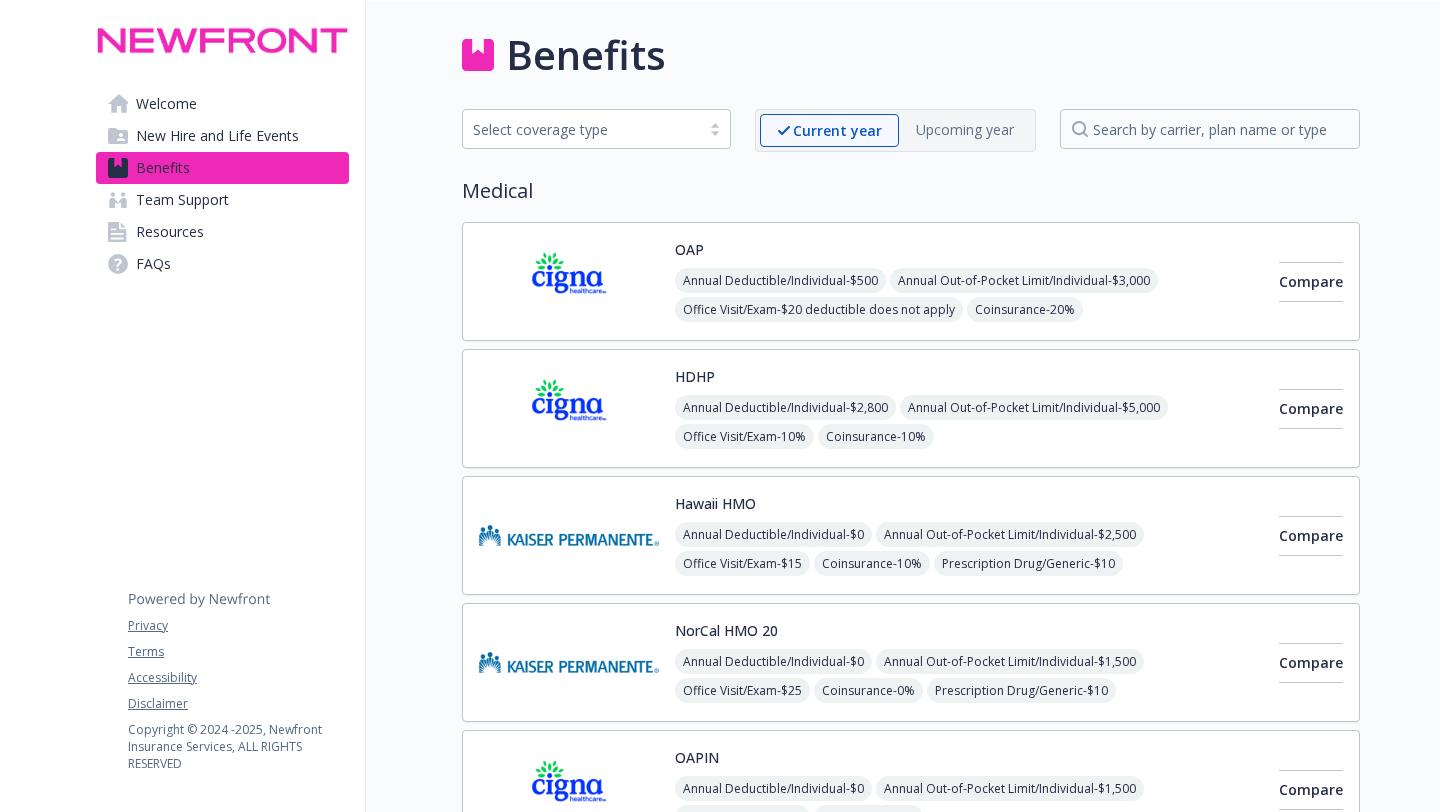 click on "Welcome" at bounding box center [222, 104] 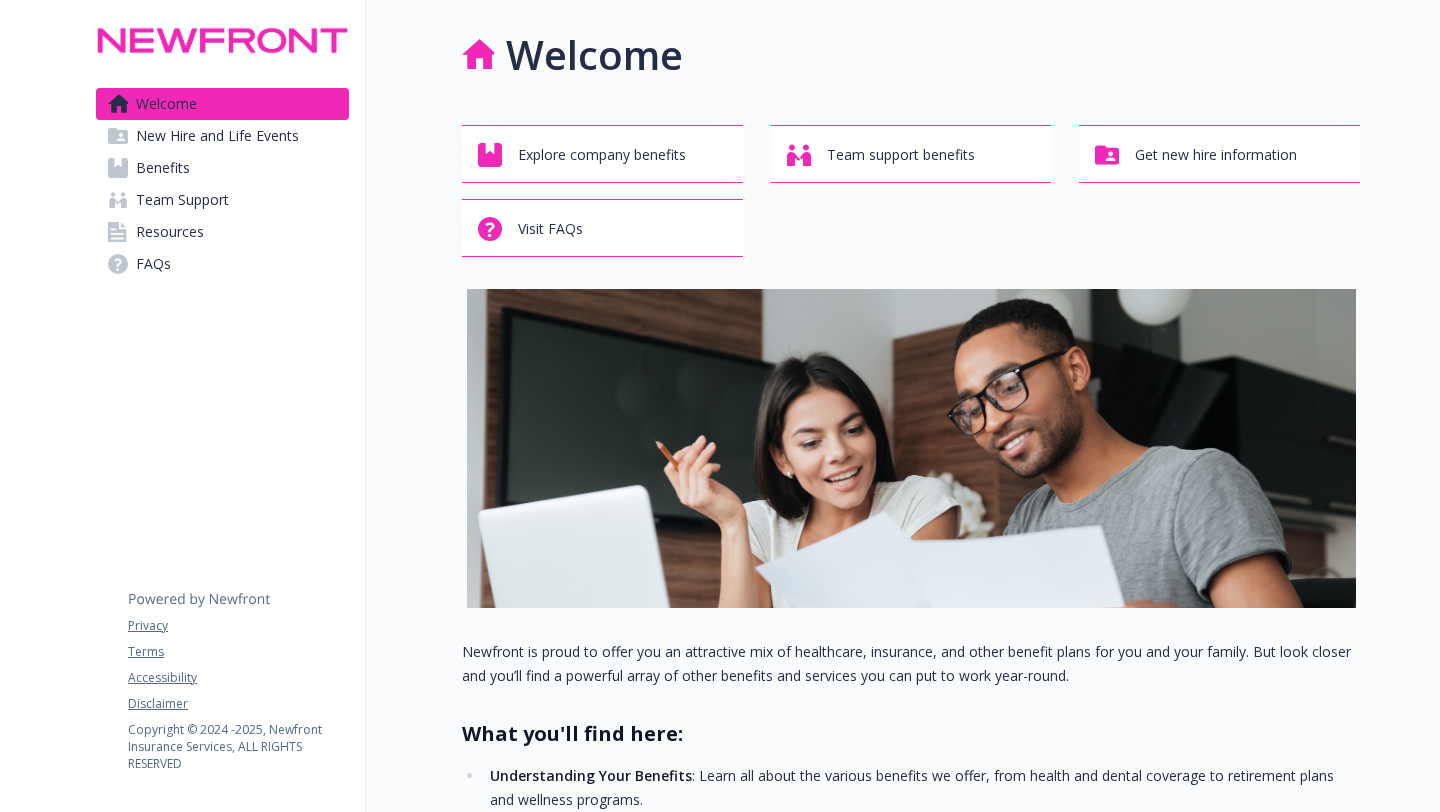 click on "FAQs" at bounding box center [222, 264] 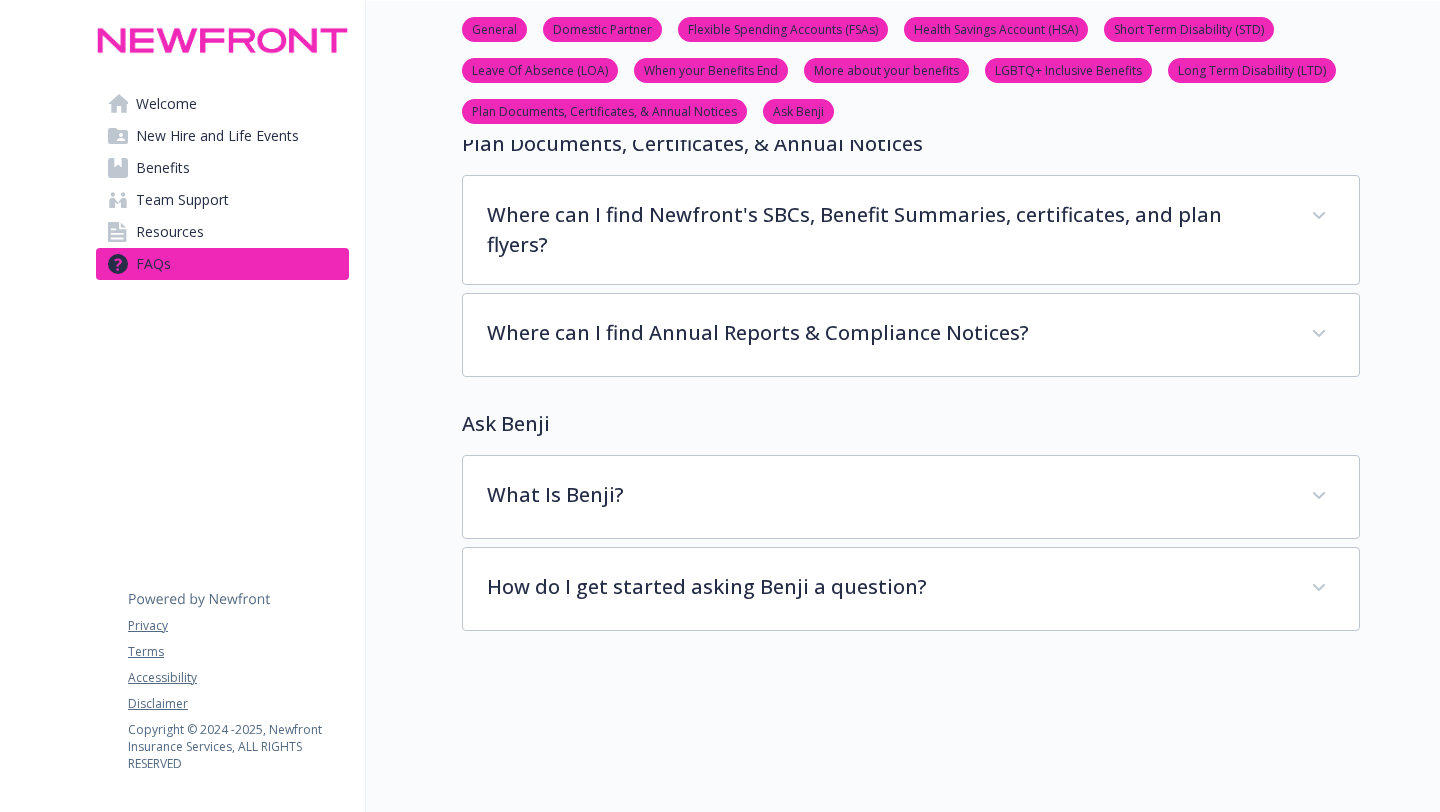 scroll, scrollTop: 7654, scrollLeft: 0, axis: vertical 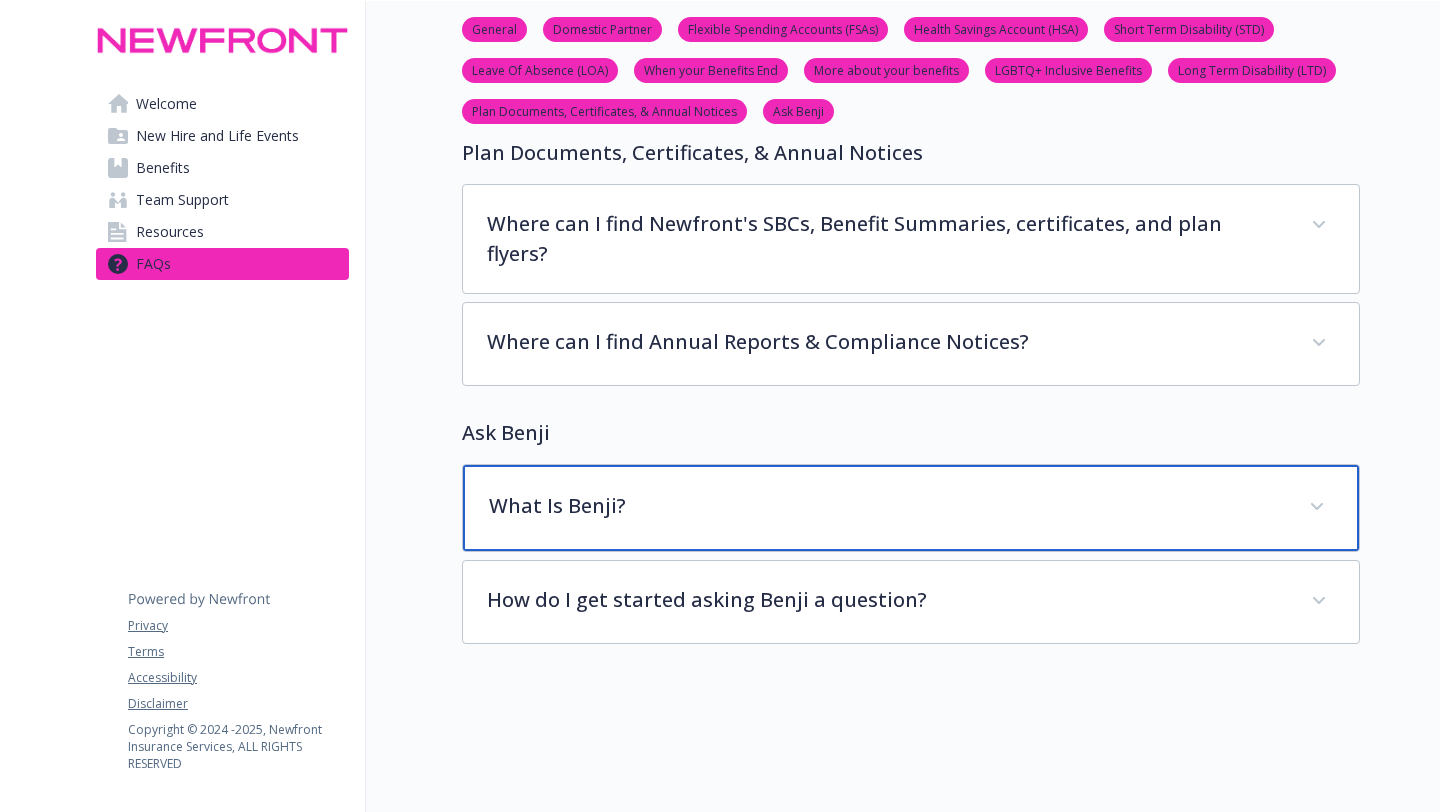 click on "What Is Benji?" at bounding box center [911, 508] 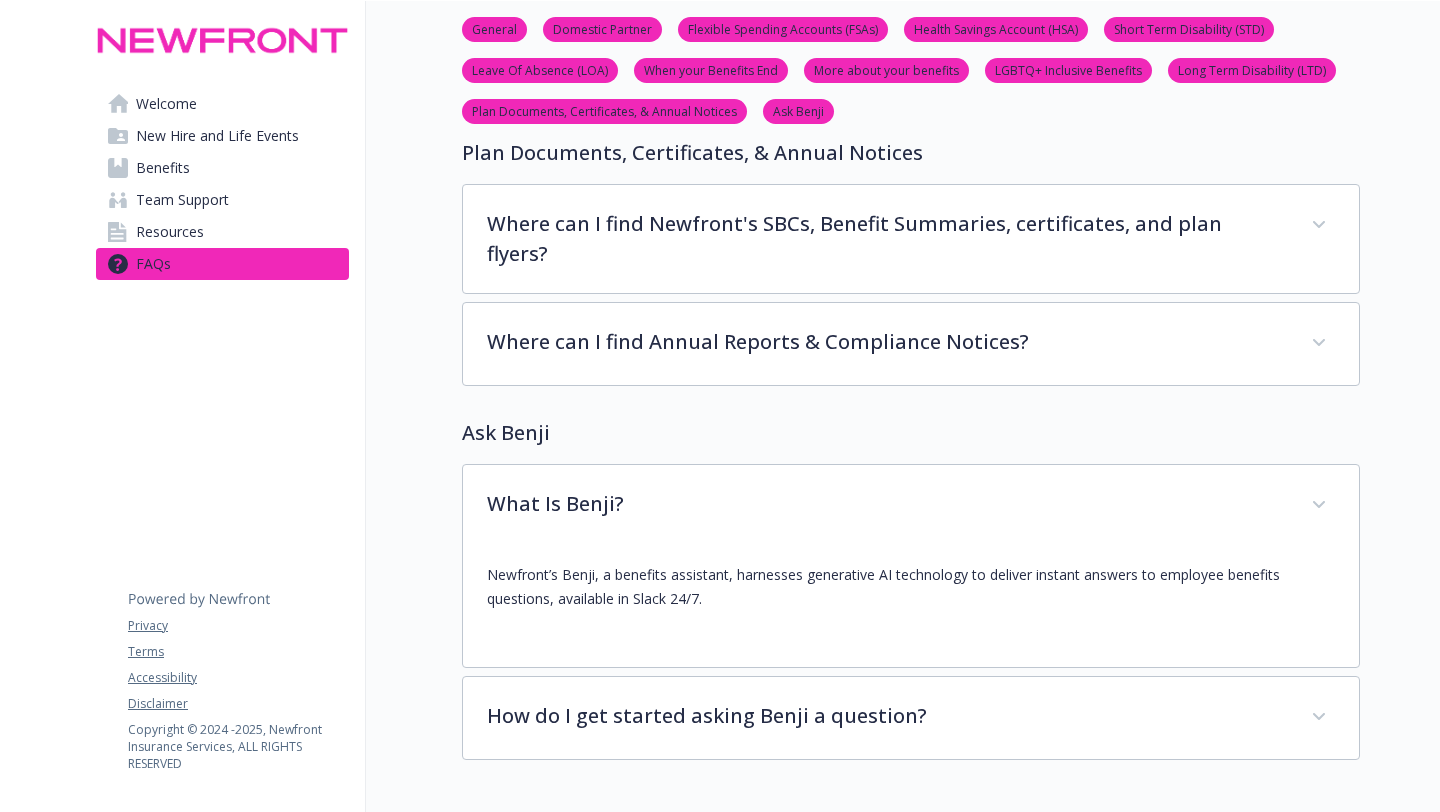 click on "Resources" at bounding box center (222, 232) 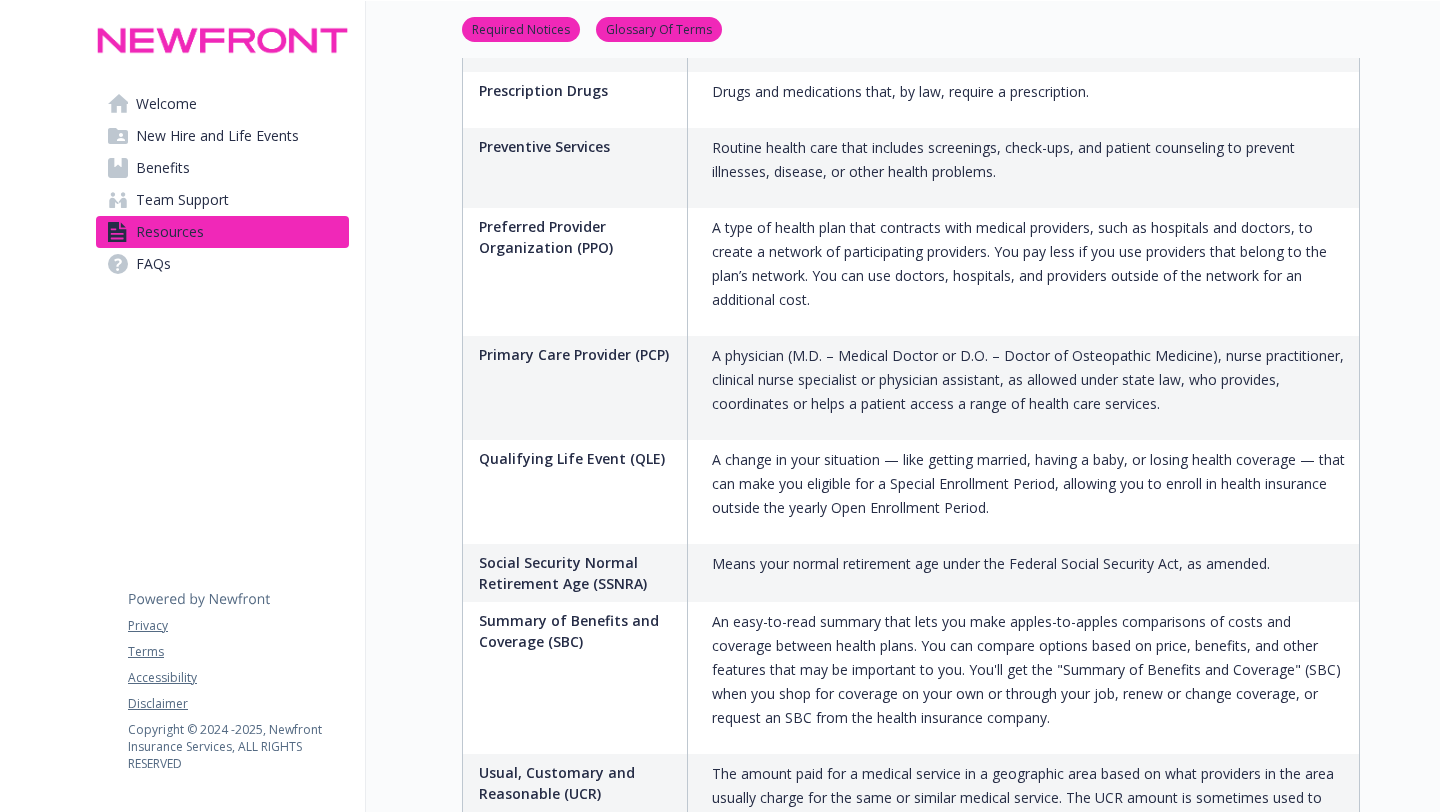 click on "Team Support" at bounding box center (182, 200) 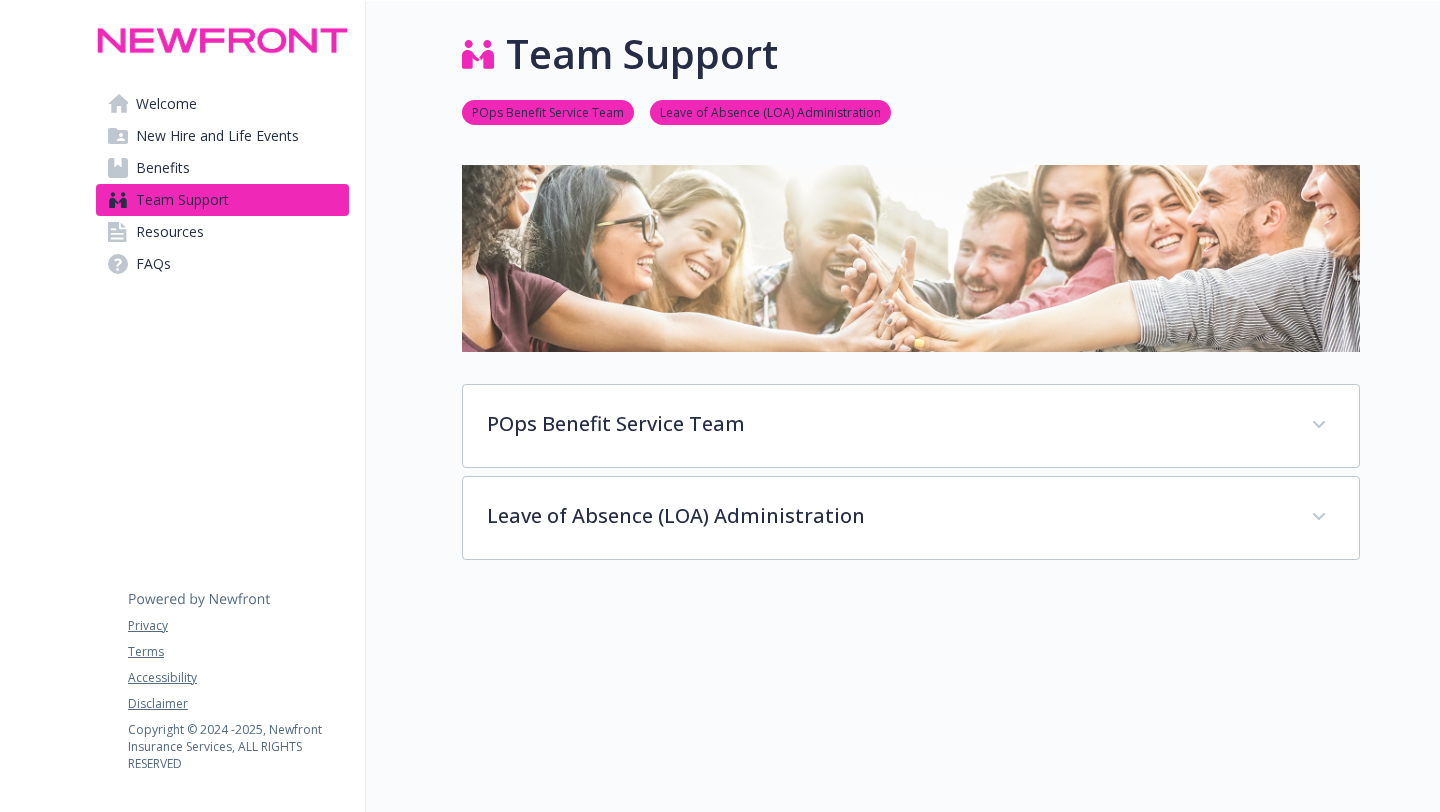 scroll, scrollTop: 143, scrollLeft: 0, axis: vertical 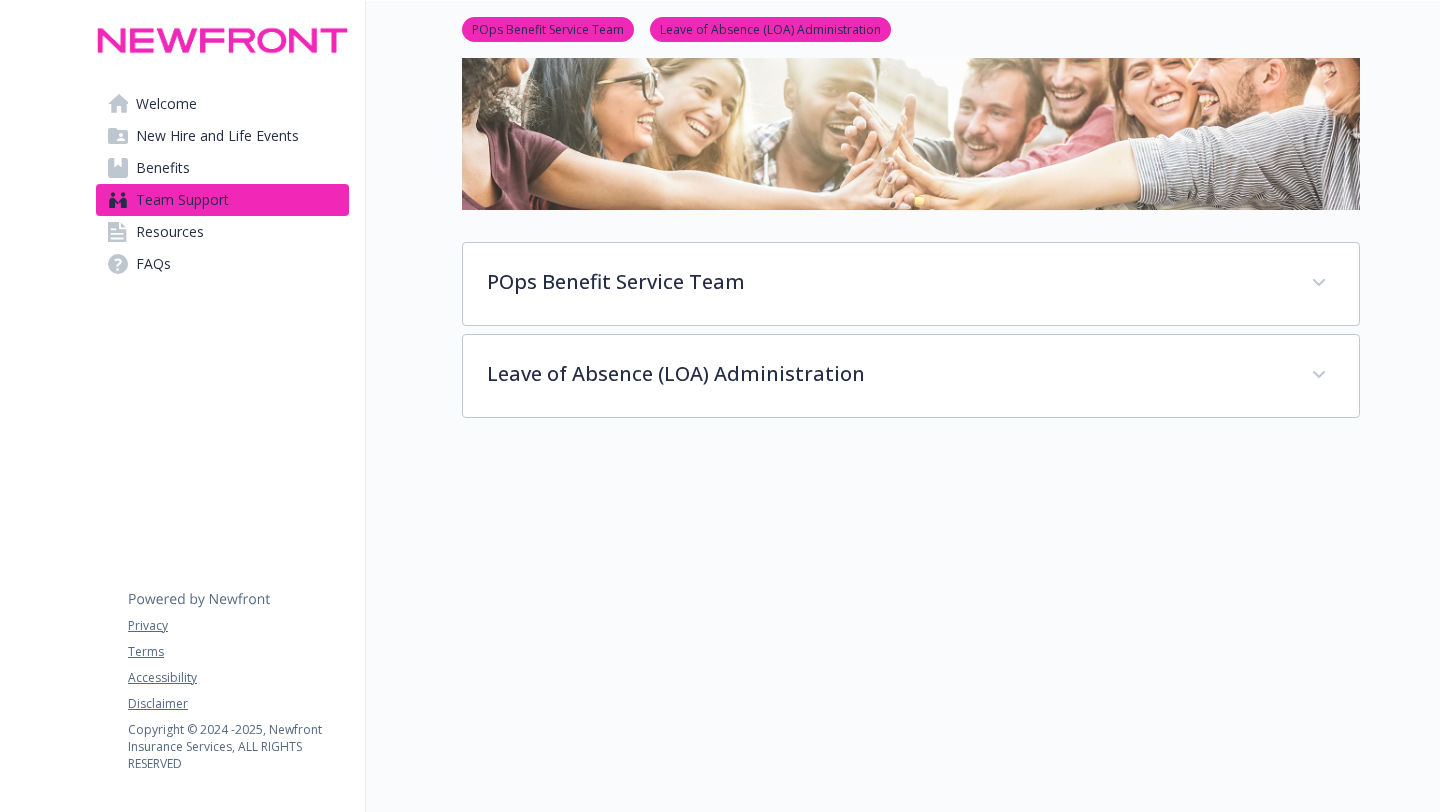 click on "Benefits" at bounding box center [222, 168] 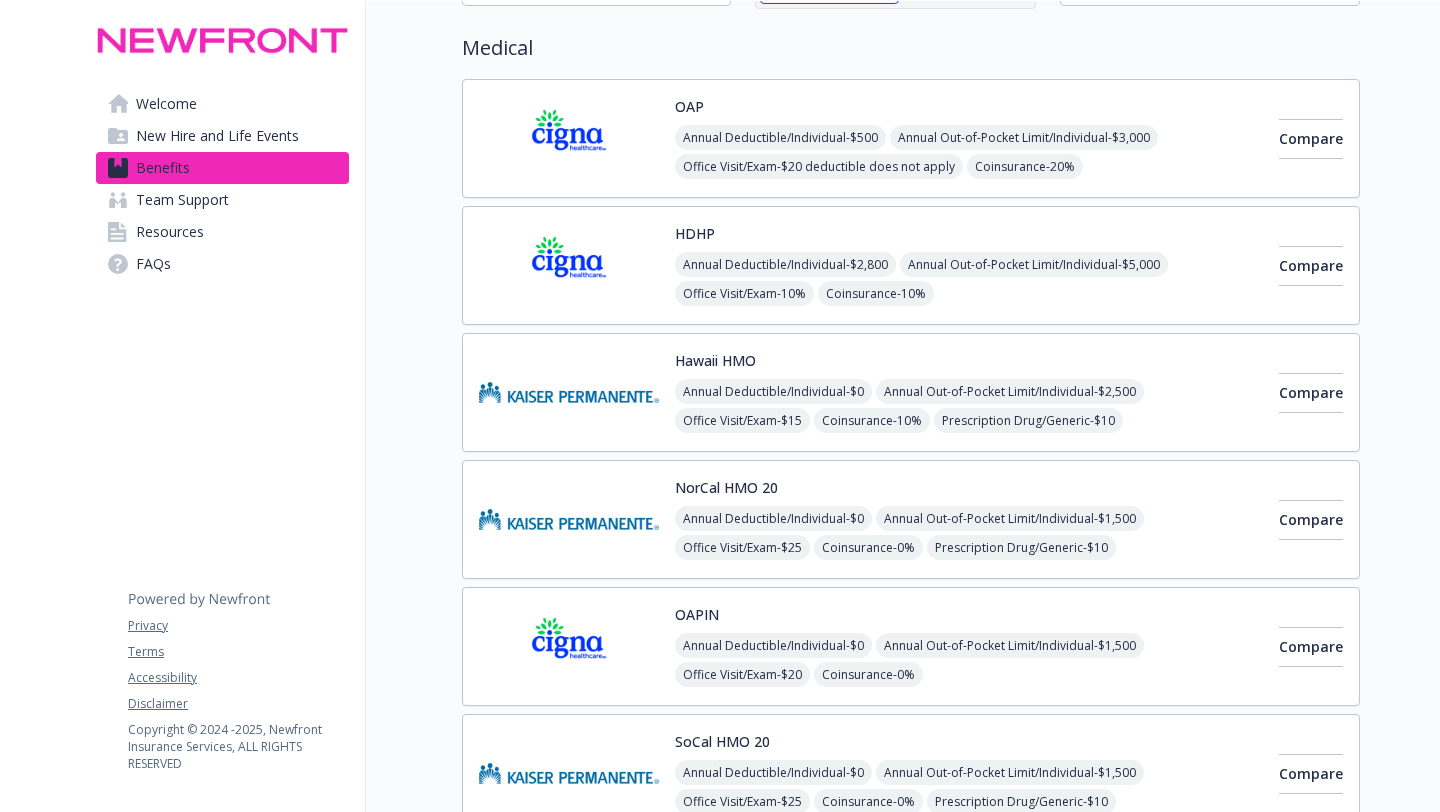 click on "New Hire and Life Events" at bounding box center [217, 136] 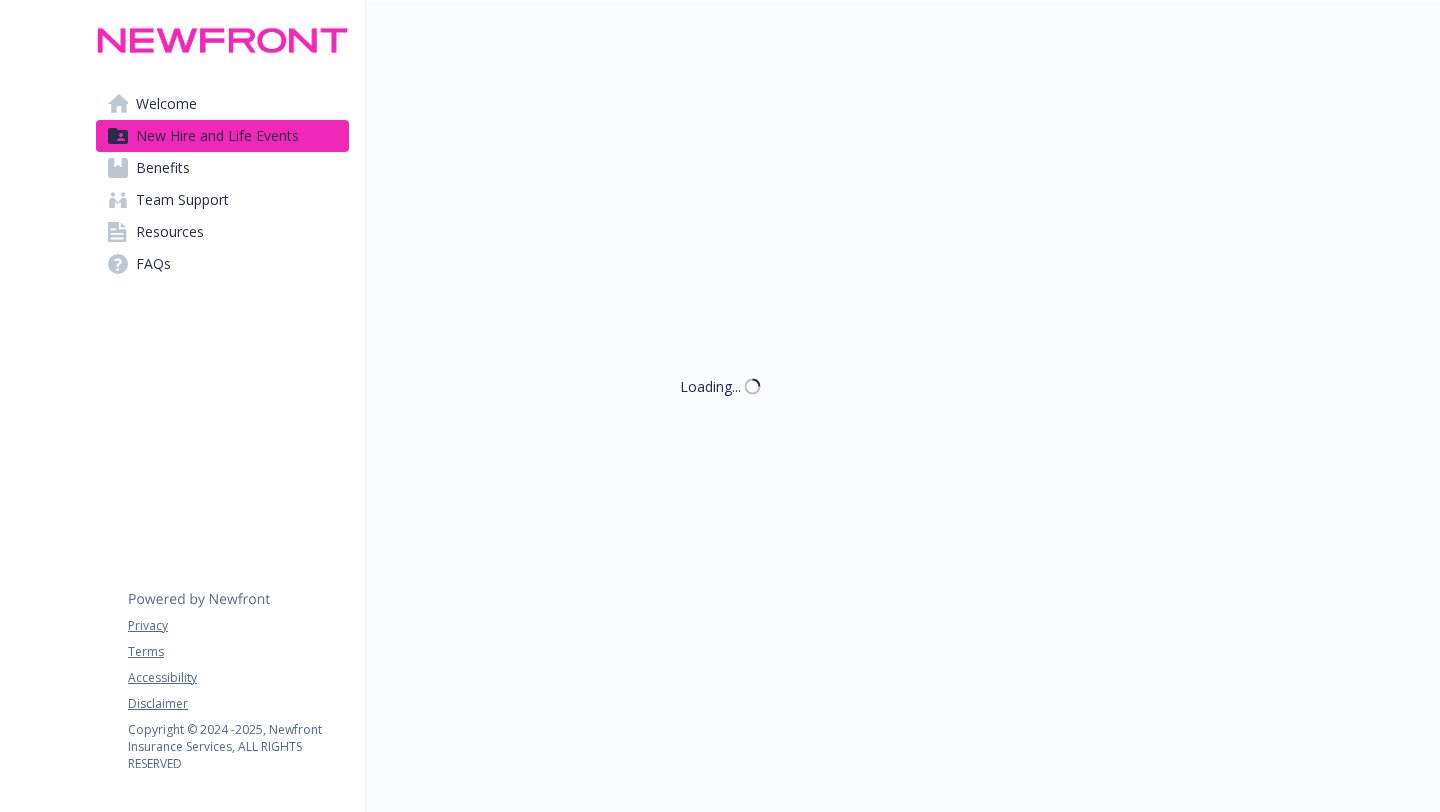 scroll, scrollTop: 143, scrollLeft: 0, axis: vertical 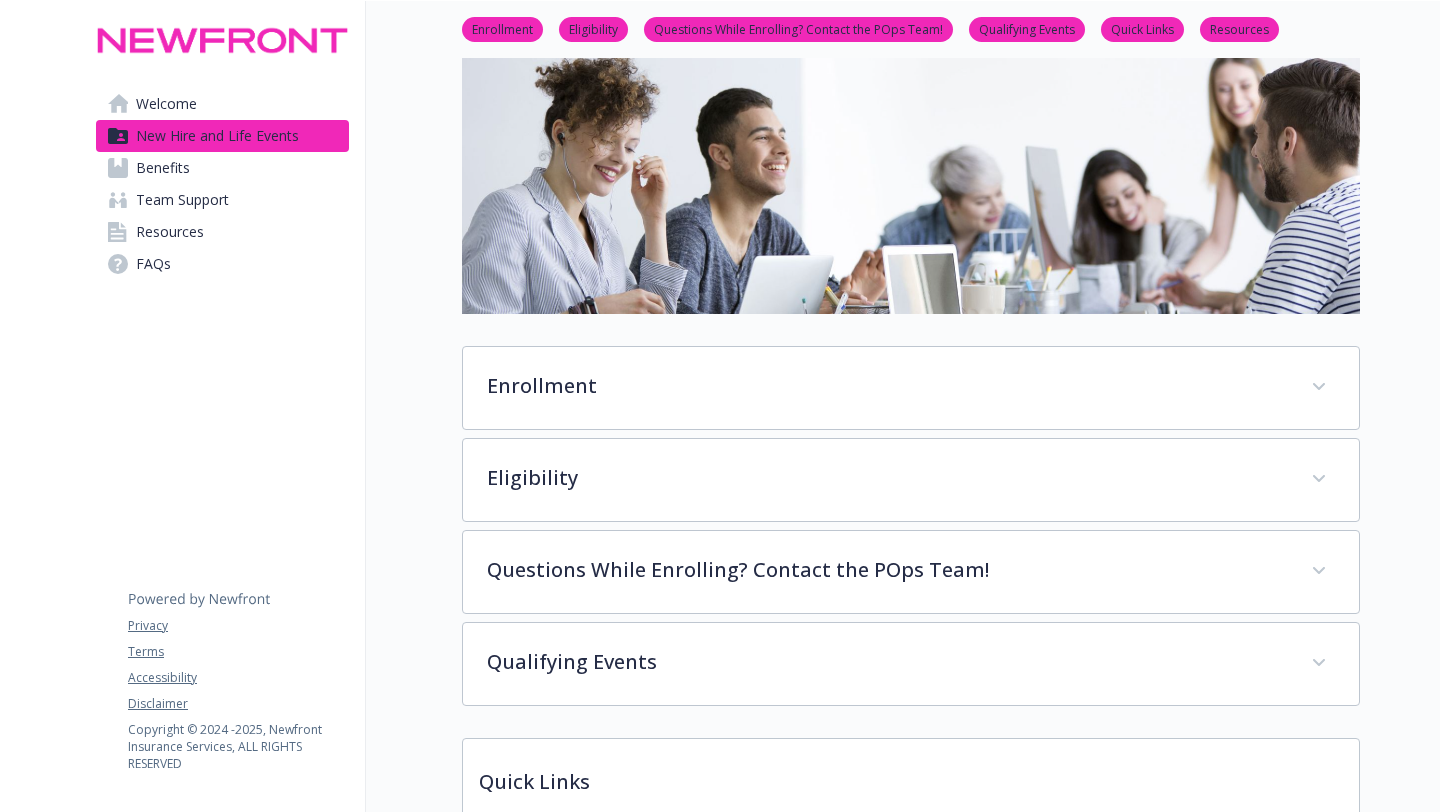 click on "Welcome" at bounding box center (222, 104) 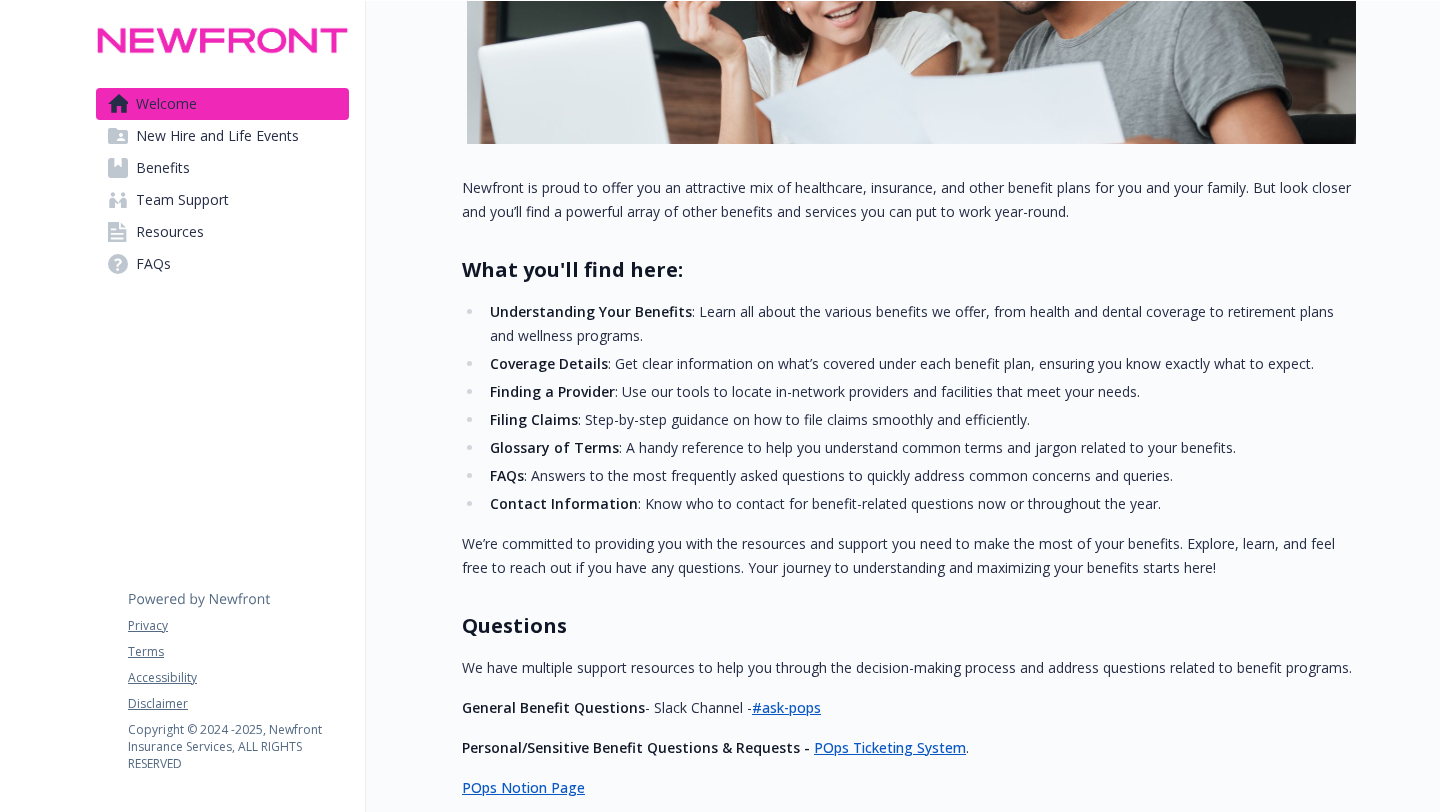 scroll, scrollTop: 484, scrollLeft: 0, axis: vertical 